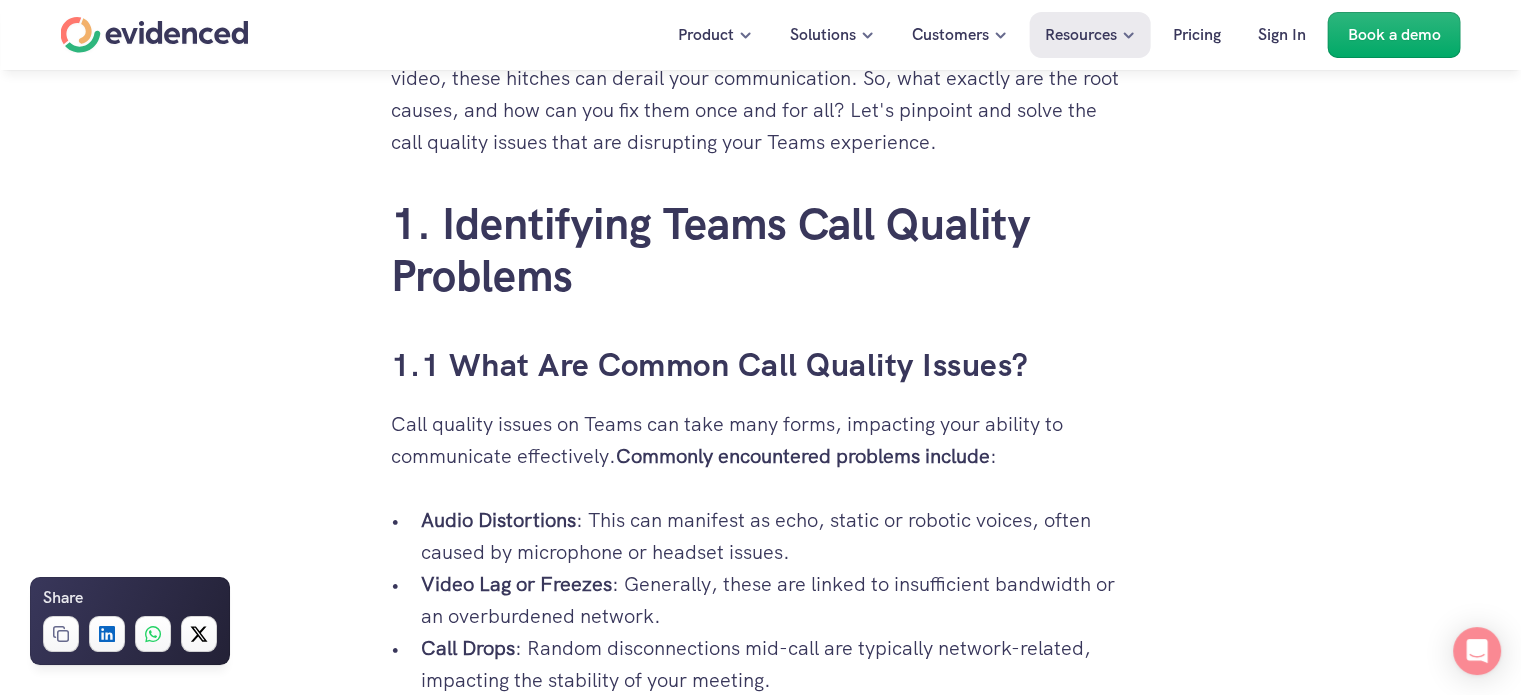 scroll, scrollTop: 1100, scrollLeft: 0, axis: vertical 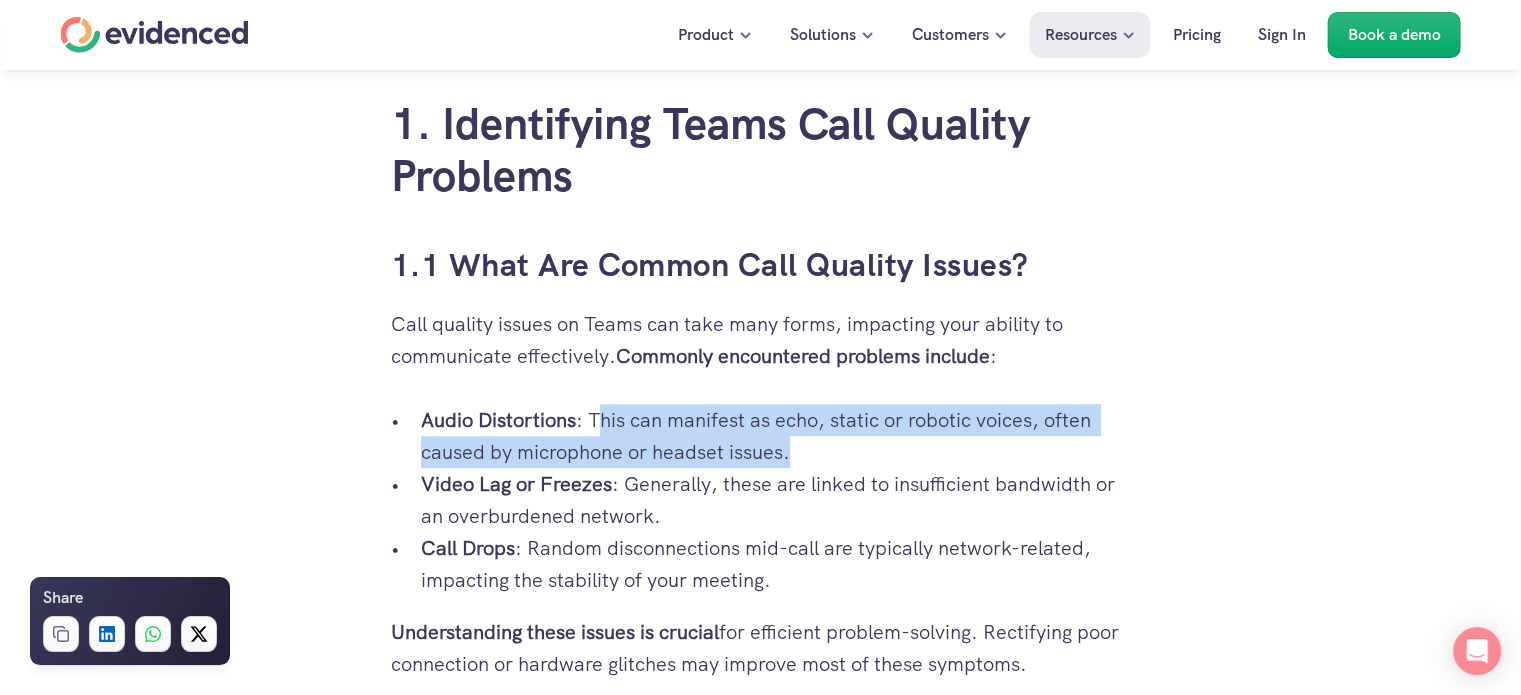 drag, startPoint x: 609, startPoint y: 416, endPoint x: 815, endPoint y: 444, distance: 207.89421 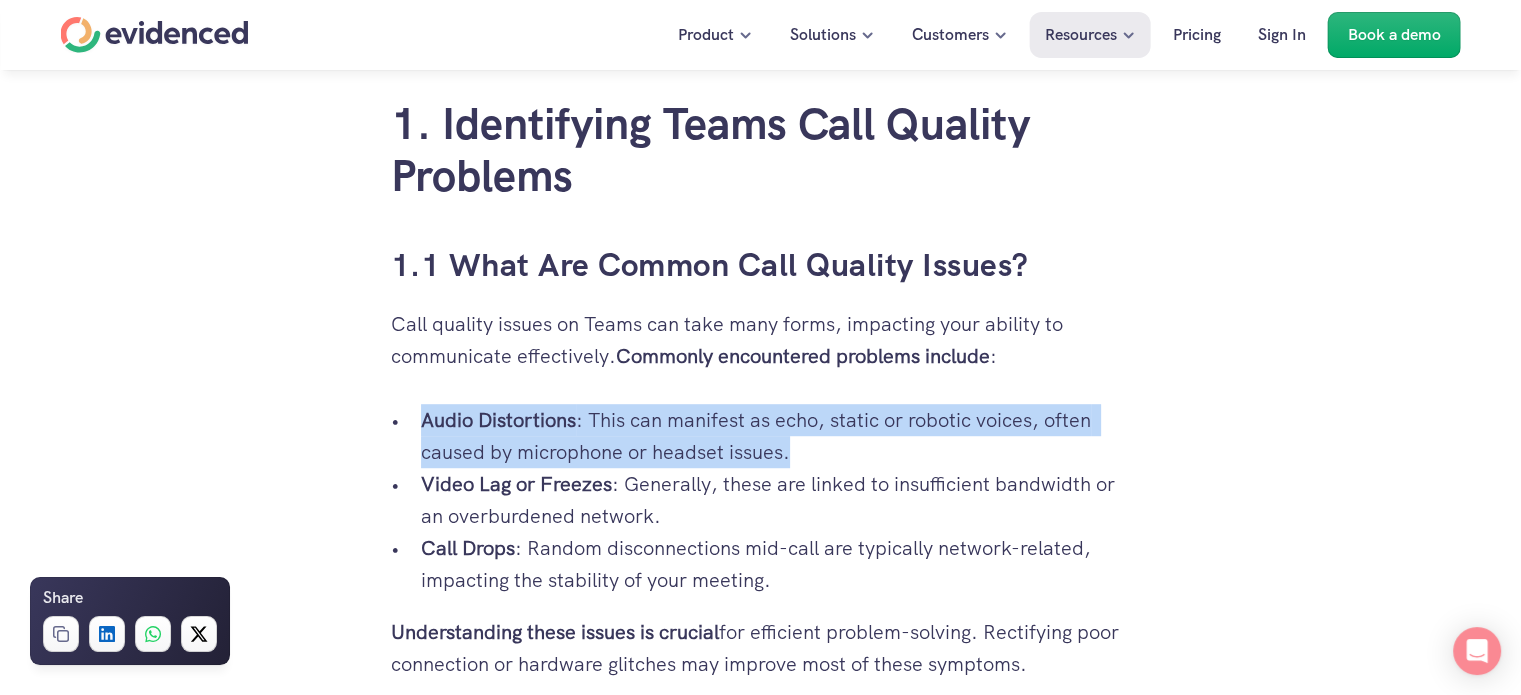 drag, startPoint x: 847, startPoint y: 447, endPoint x: 414, endPoint y: 420, distance: 433.84097 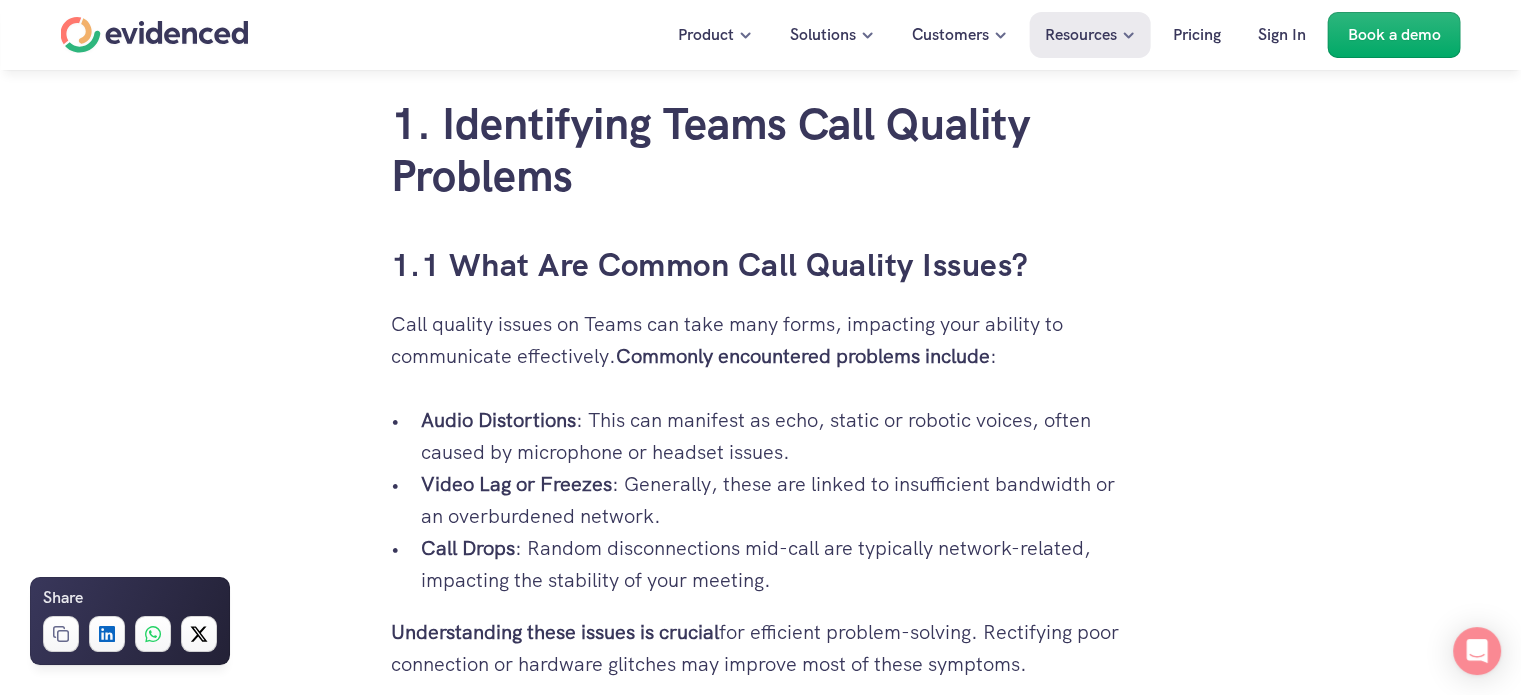 click on "Call quality issues on Teams can take many forms, impacting your ability to communicate effectively.  Commonly encountered problems include :" at bounding box center (761, 340) 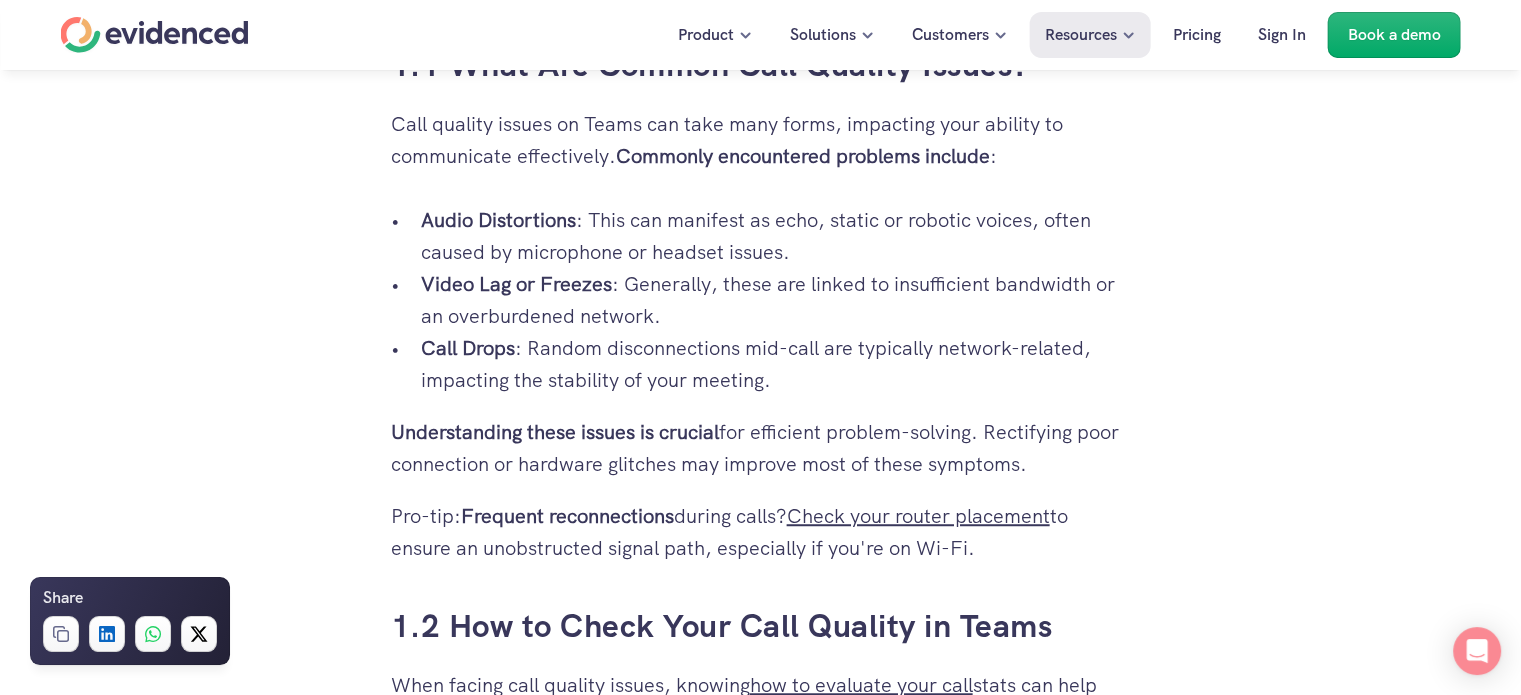 drag, startPoint x: 388, startPoint y: 432, endPoint x: 1094, endPoint y: 476, distance: 707.36975 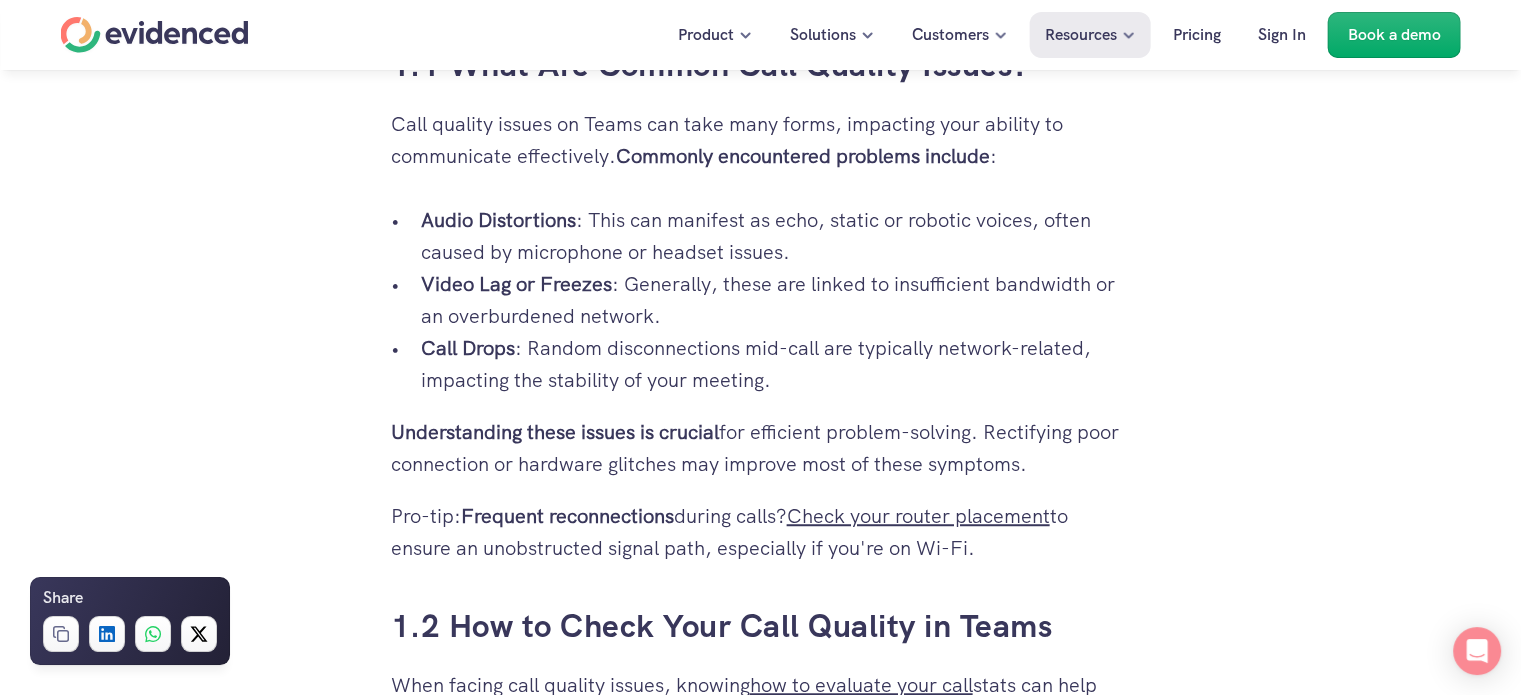 click on "Pro-tip:  Frequent reconnections  during calls?  Check your router placement  to ensure an unobstructed signal path, especially if you're on Wi-Fi." at bounding box center (761, 532) 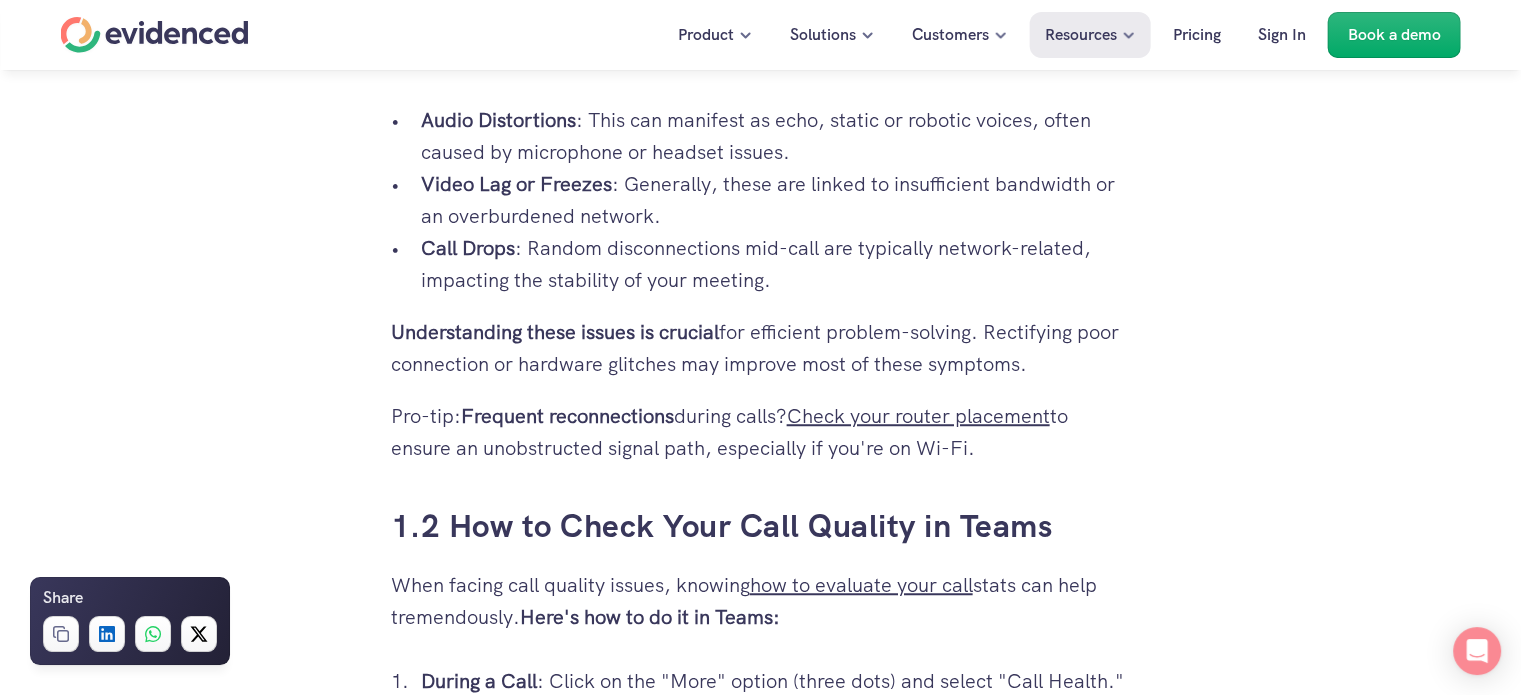 scroll, scrollTop: 1700, scrollLeft: 0, axis: vertical 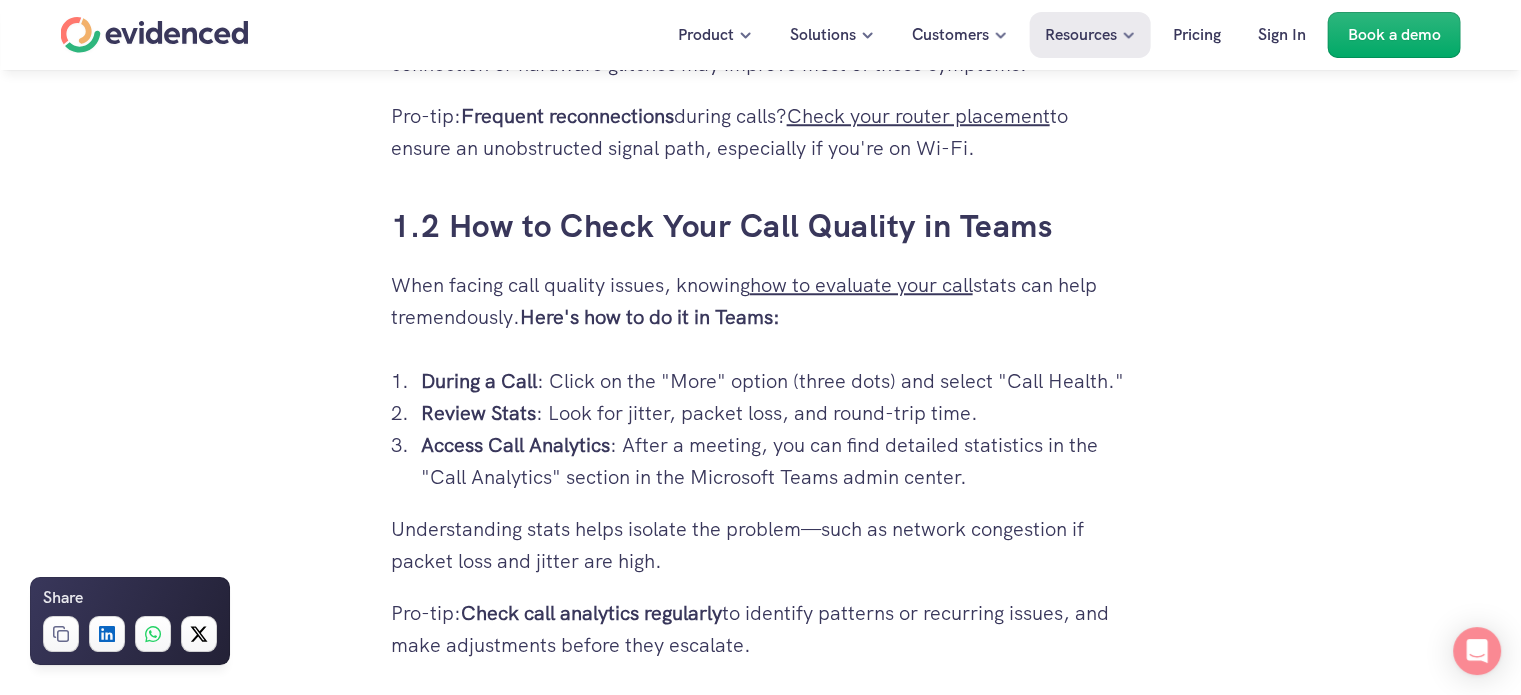 drag, startPoint x: 417, startPoint y: 387, endPoint x: 1118, endPoint y: 464, distance: 705.2163 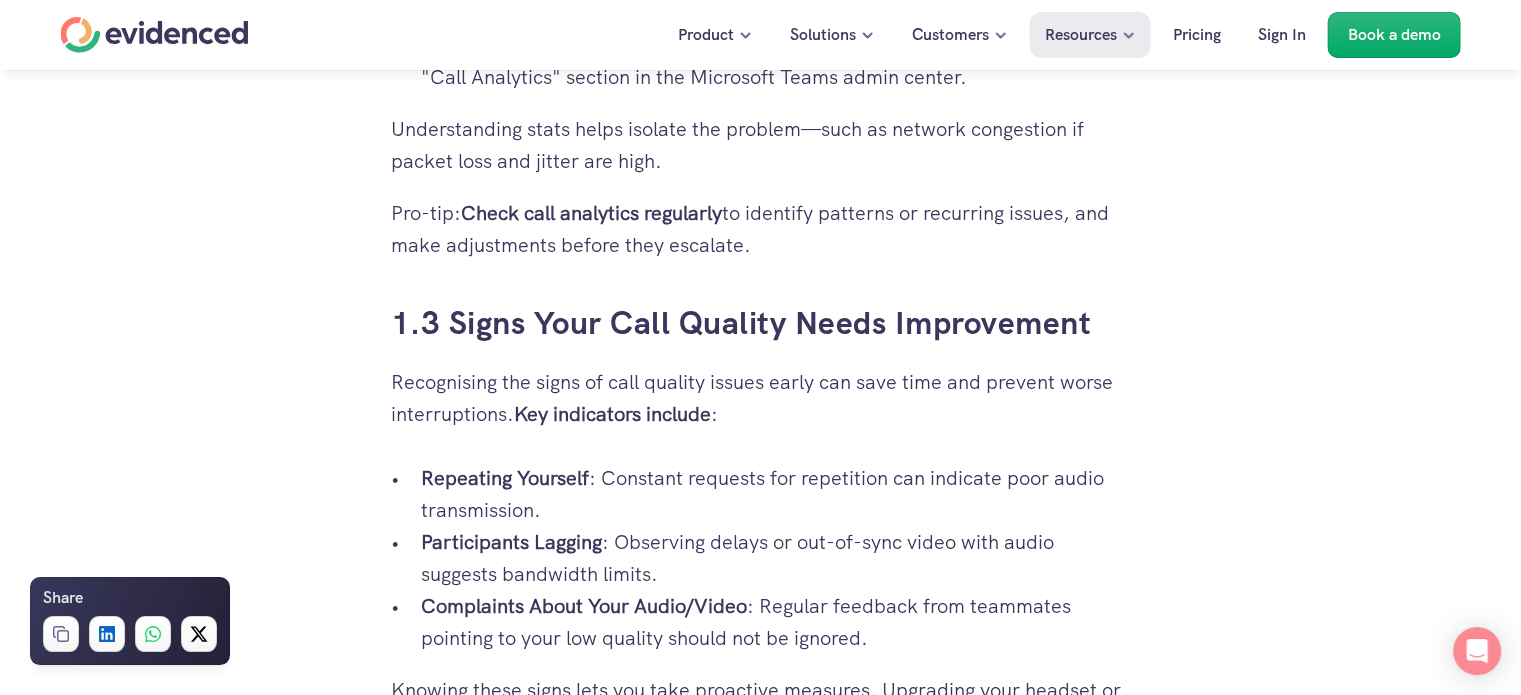 scroll, scrollTop: 2200, scrollLeft: 0, axis: vertical 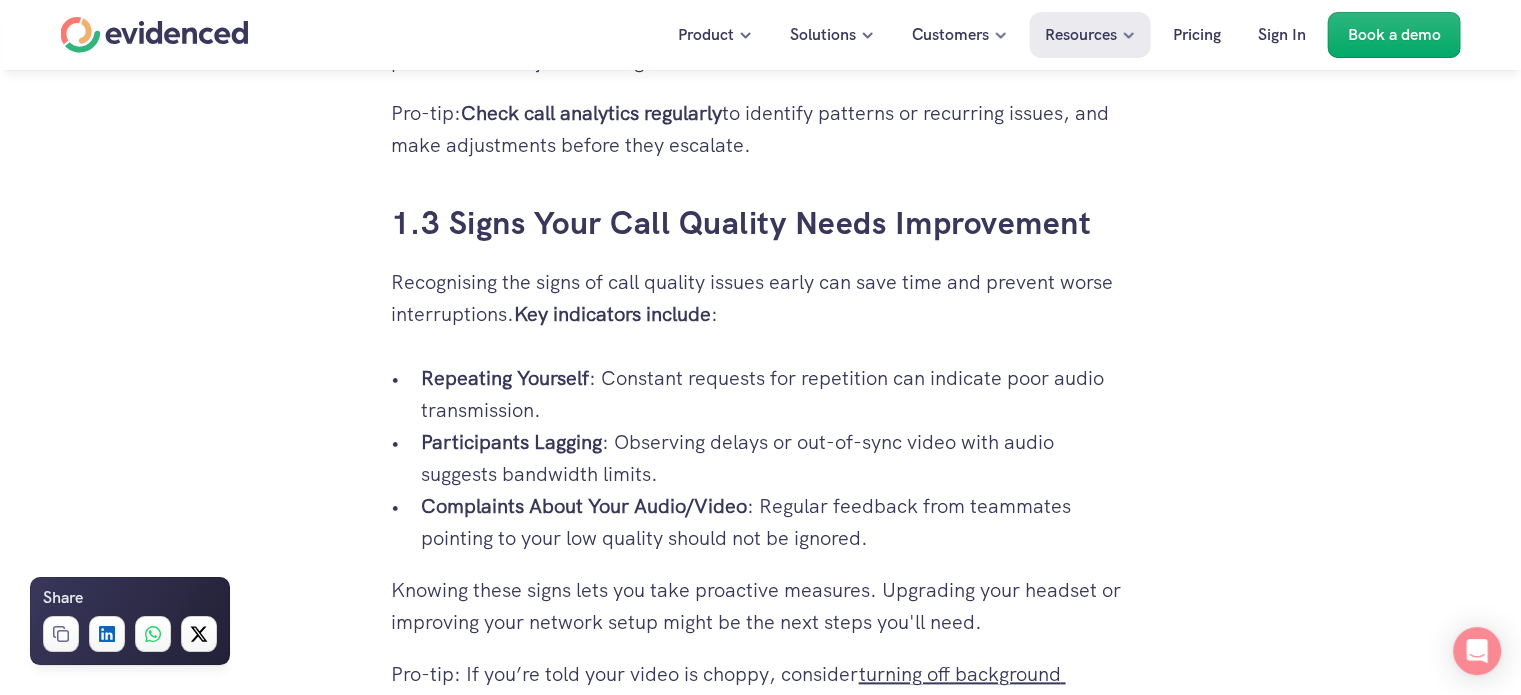 drag, startPoint x: 536, startPoint y: 456, endPoint x: 668, endPoint y: 475, distance: 133.36041 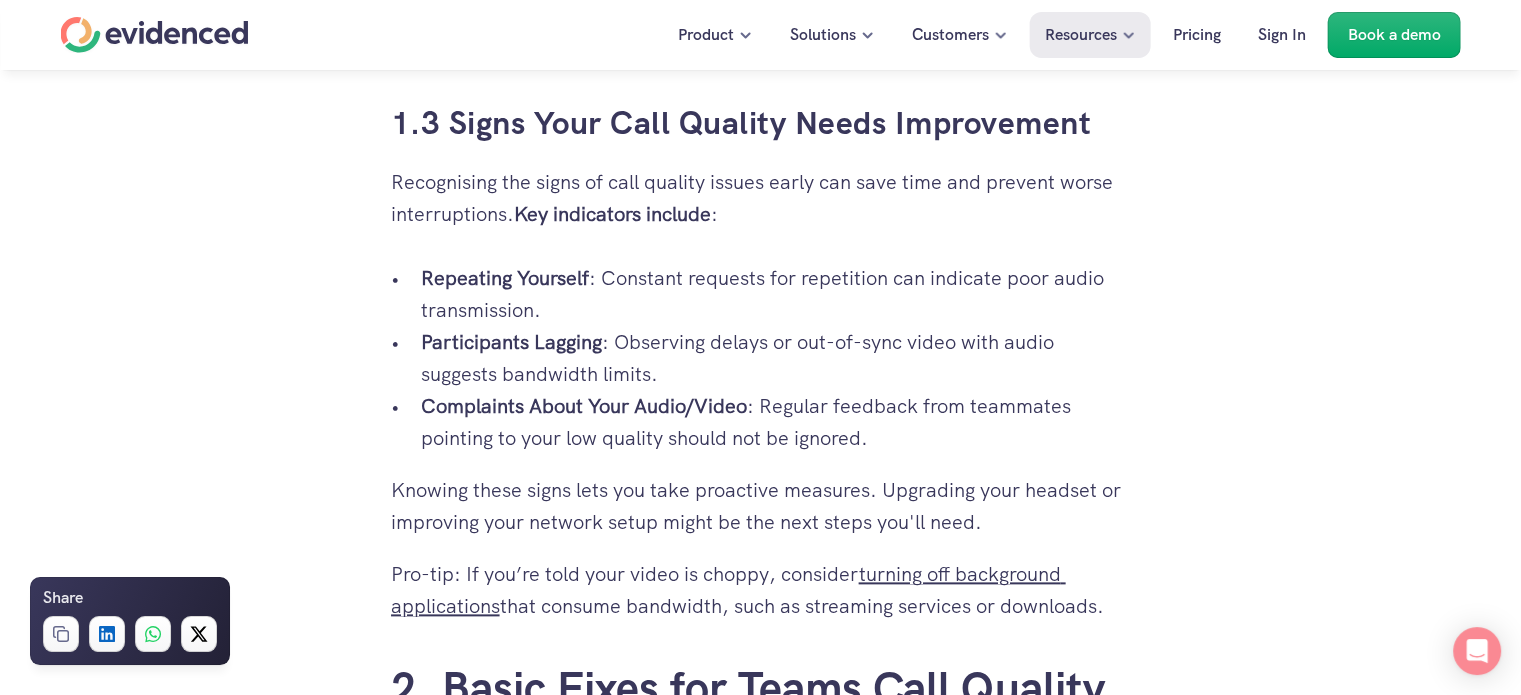 click on "Knowing these signs lets you take proactive measures. Upgrading your headset or improving your network setup might be the next steps you'll need." at bounding box center [761, 506] 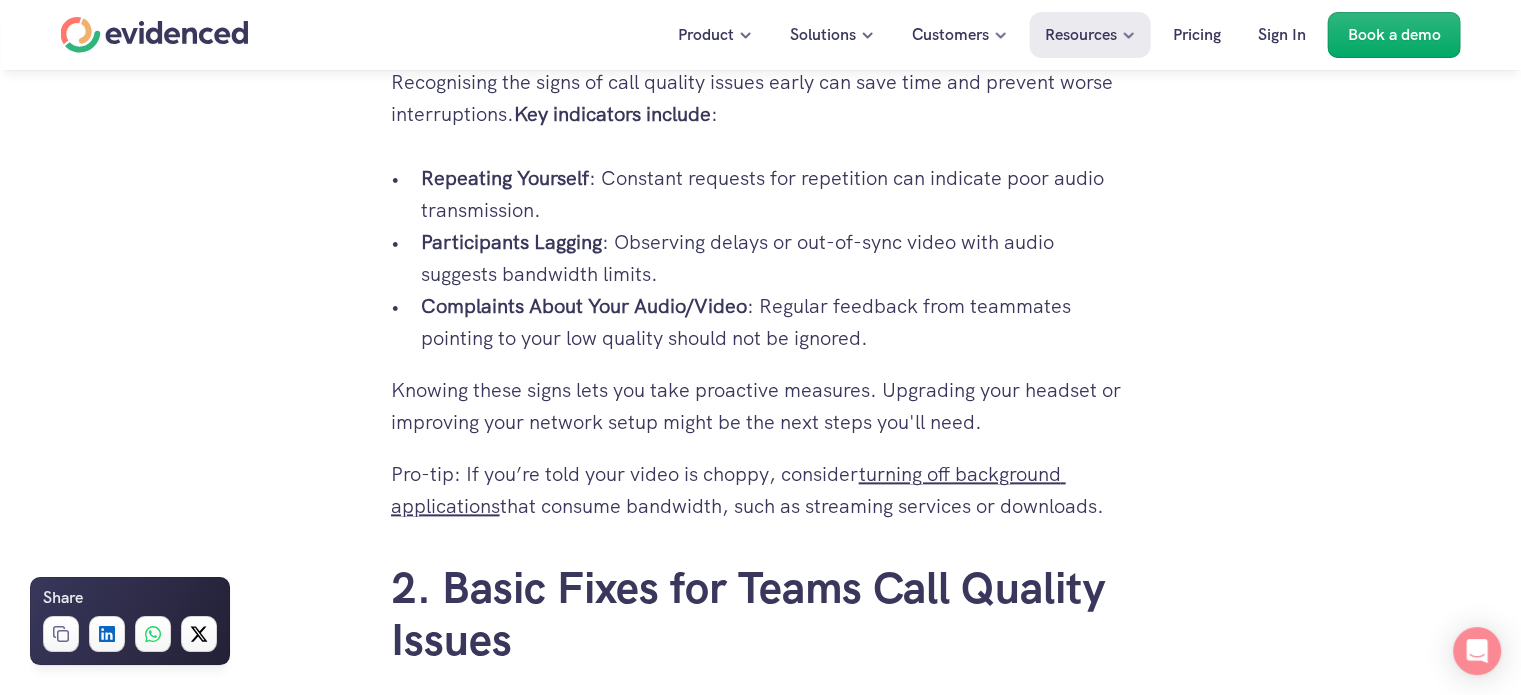 drag, startPoint x: 516, startPoint y: 467, endPoint x: 838, endPoint y: 505, distance: 324.2345 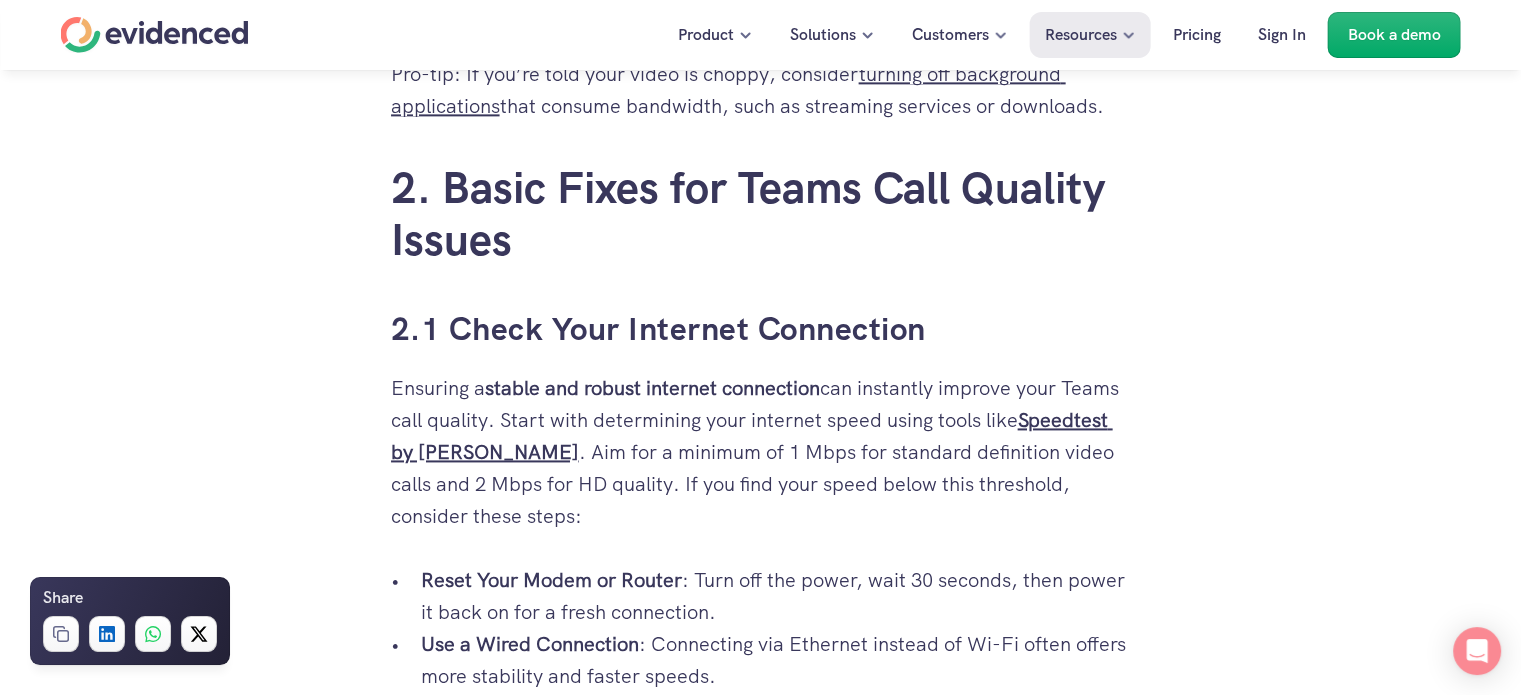 drag, startPoint x: 375, startPoint y: 185, endPoint x: 521, endPoint y: 255, distance: 161.91356 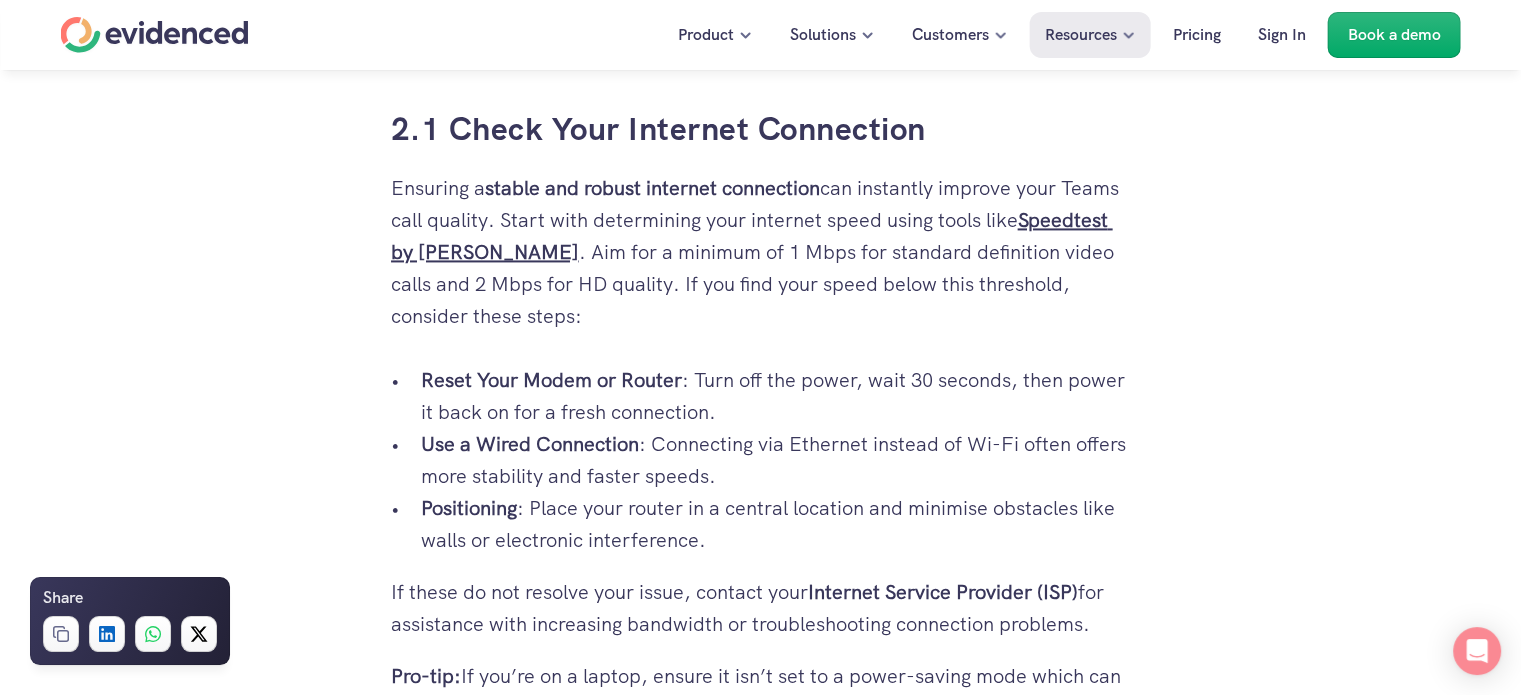 drag, startPoint x: 662, startPoint y: 239, endPoint x: 696, endPoint y: 323, distance: 90.62009 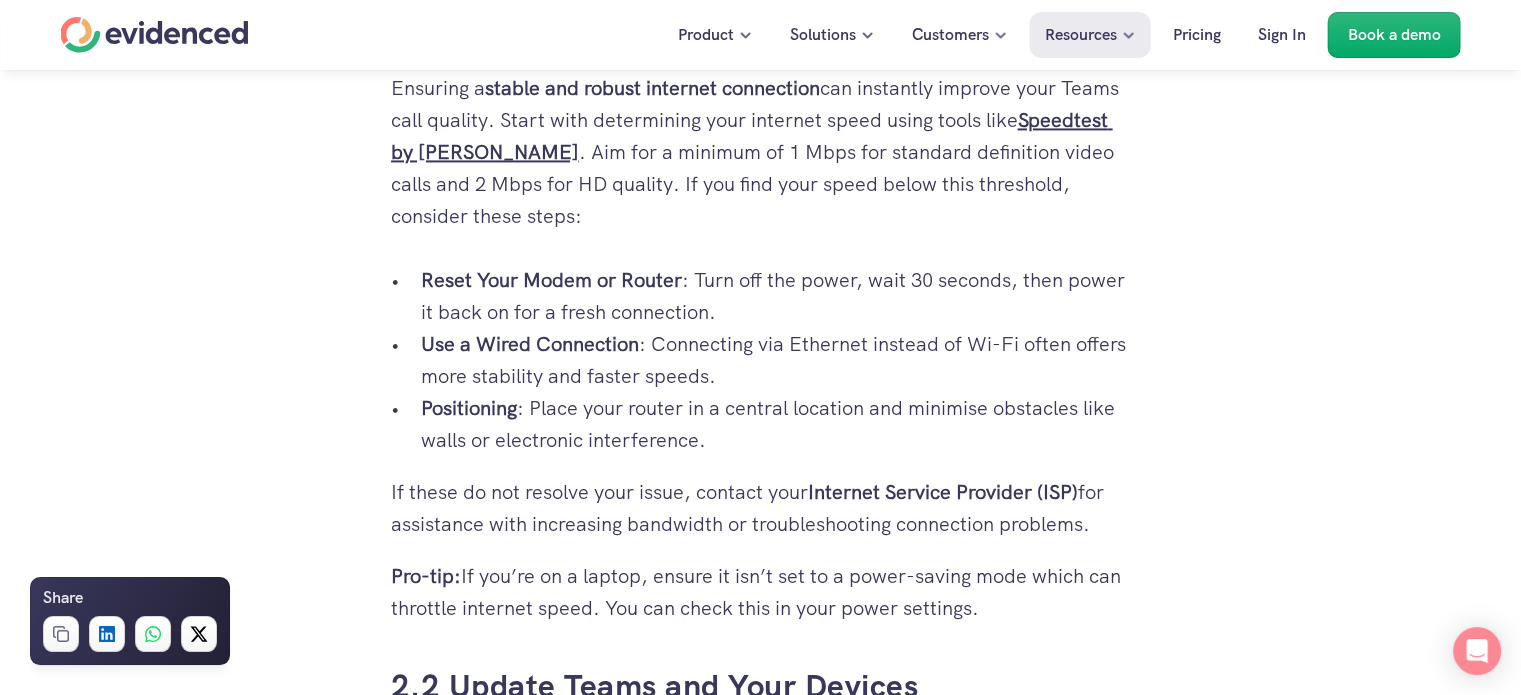drag, startPoint x: 376, startPoint y: 483, endPoint x: 1124, endPoint y: 611, distance: 758.87286 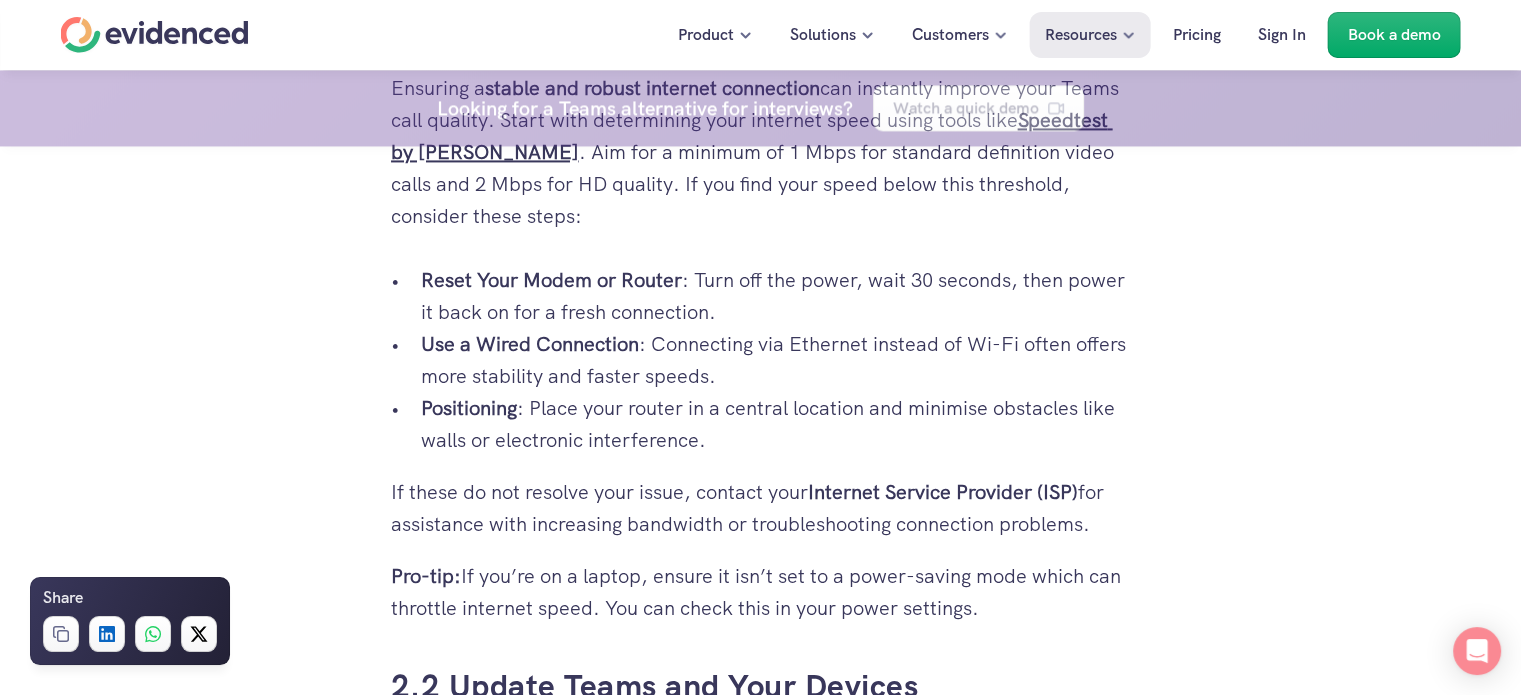 scroll, scrollTop: 3400, scrollLeft: 0, axis: vertical 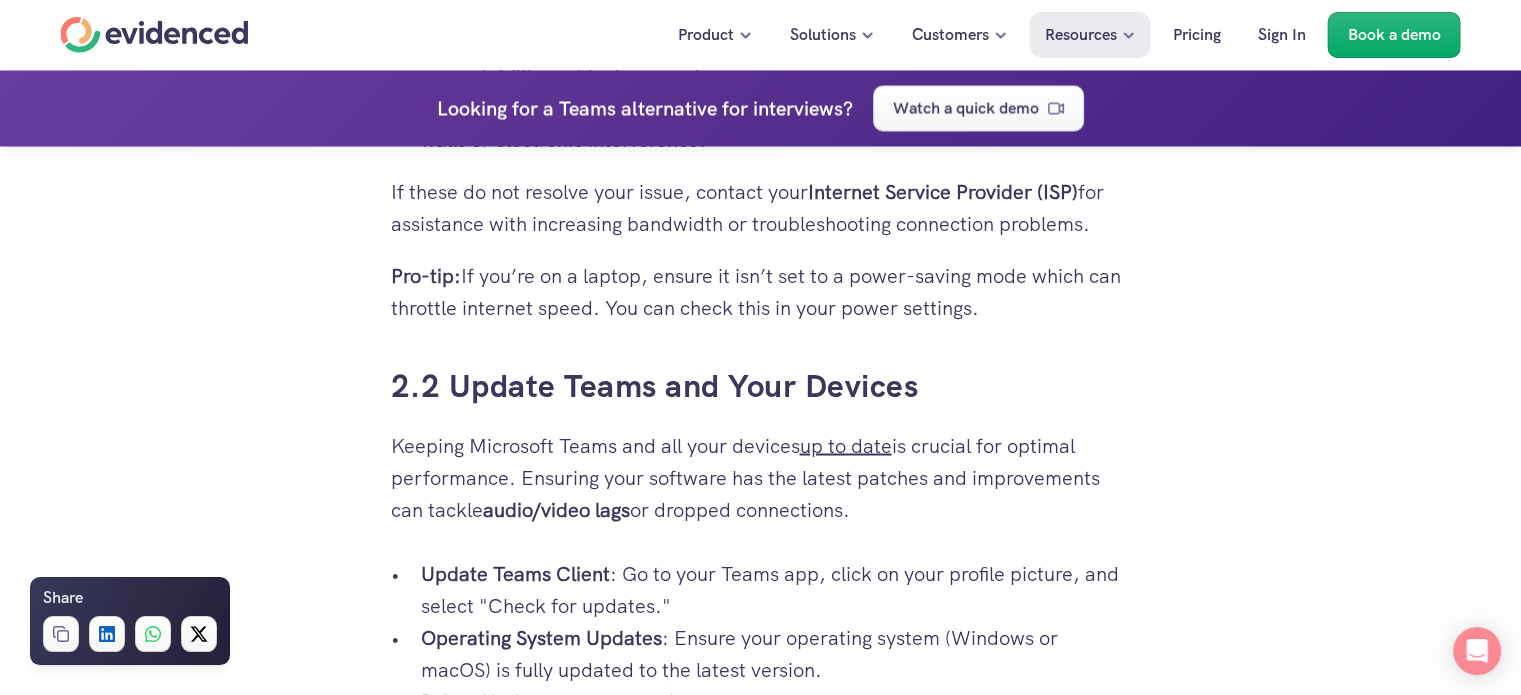 drag, startPoint x: 368, startPoint y: 383, endPoint x: 946, endPoint y: 606, distance: 619.5264 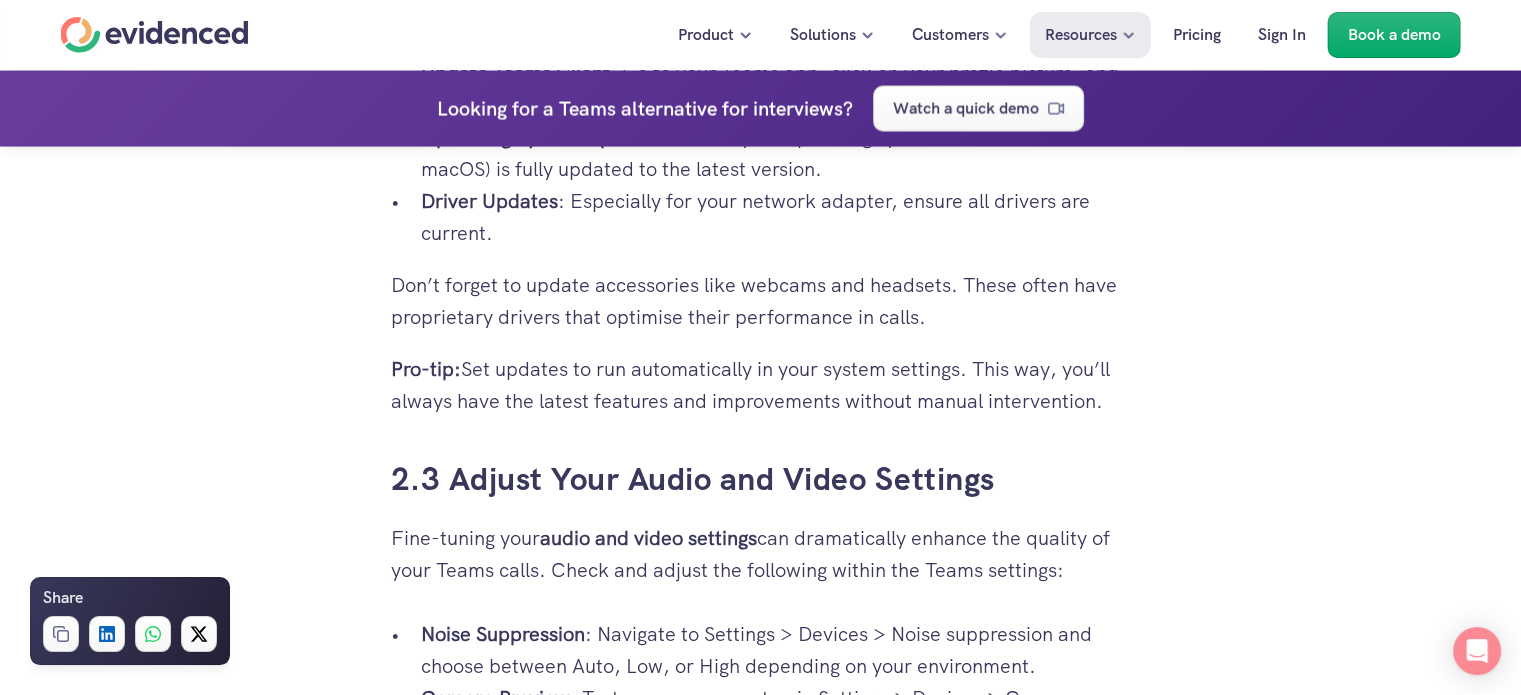 scroll, scrollTop: 3700, scrollLeft: 0, axis: vertical 